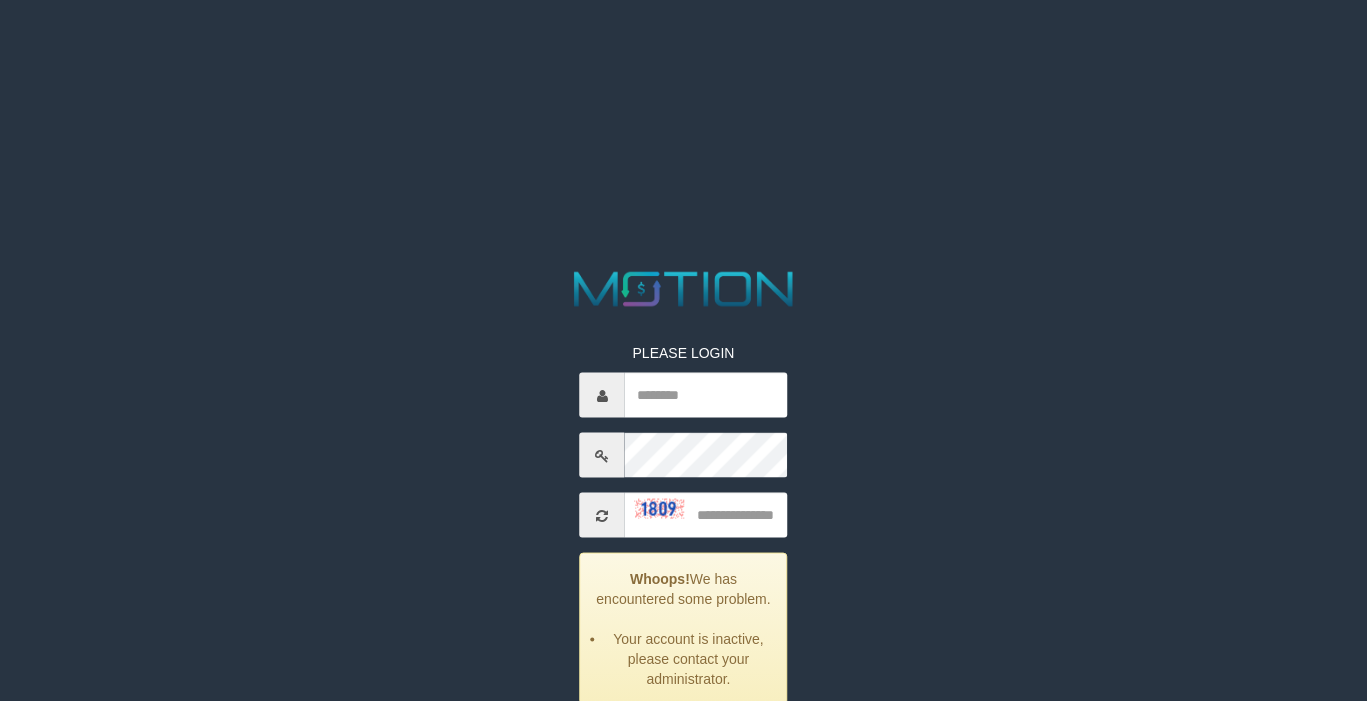 scroll, scrollTop: 0, scrollLeft: 0, axis: both 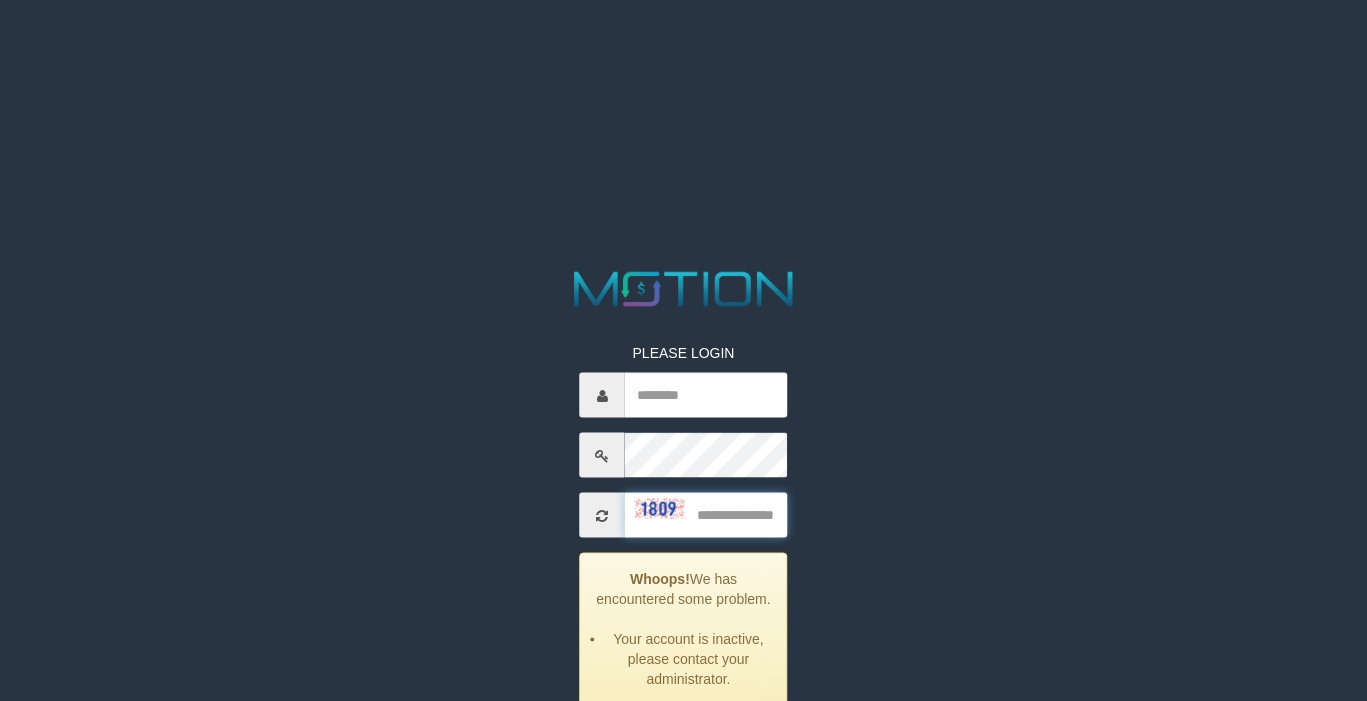 click at bounding box center (706, 515) 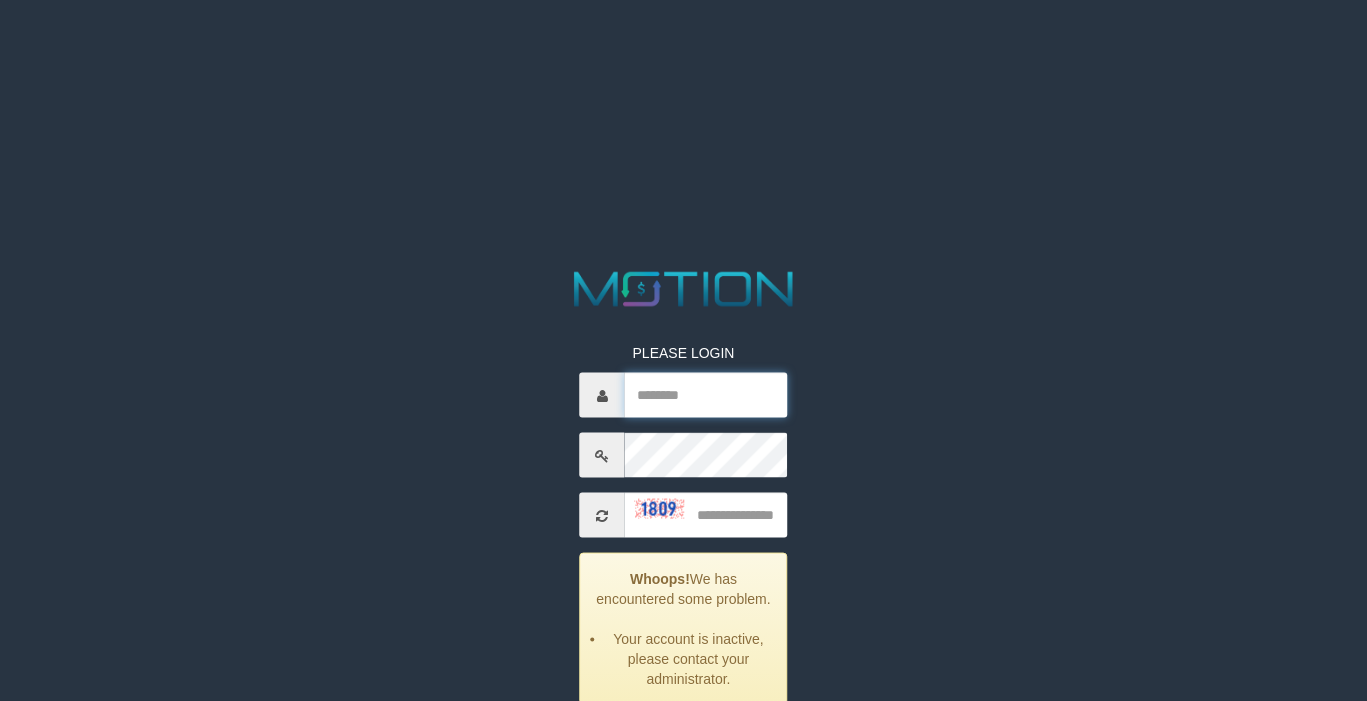 type on "*********" 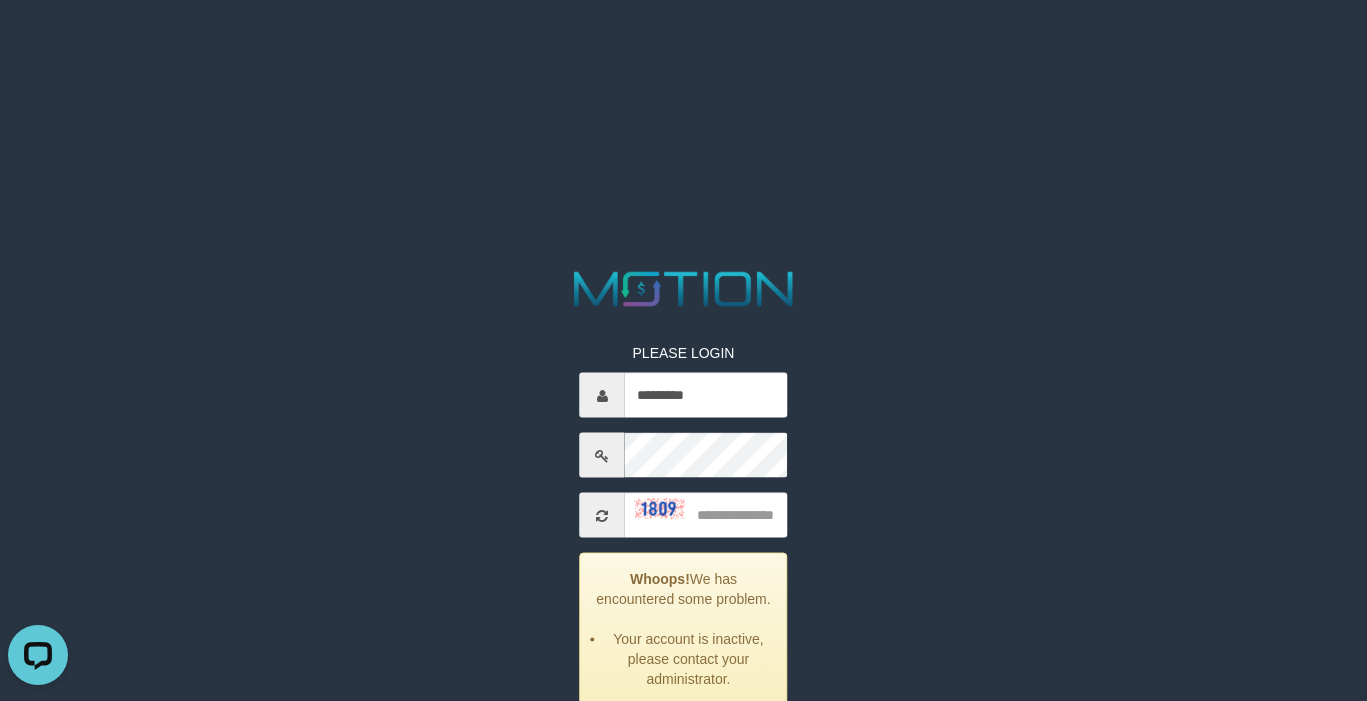 scroll, scrollTop: 0, scrollLeft: 0, axis: both 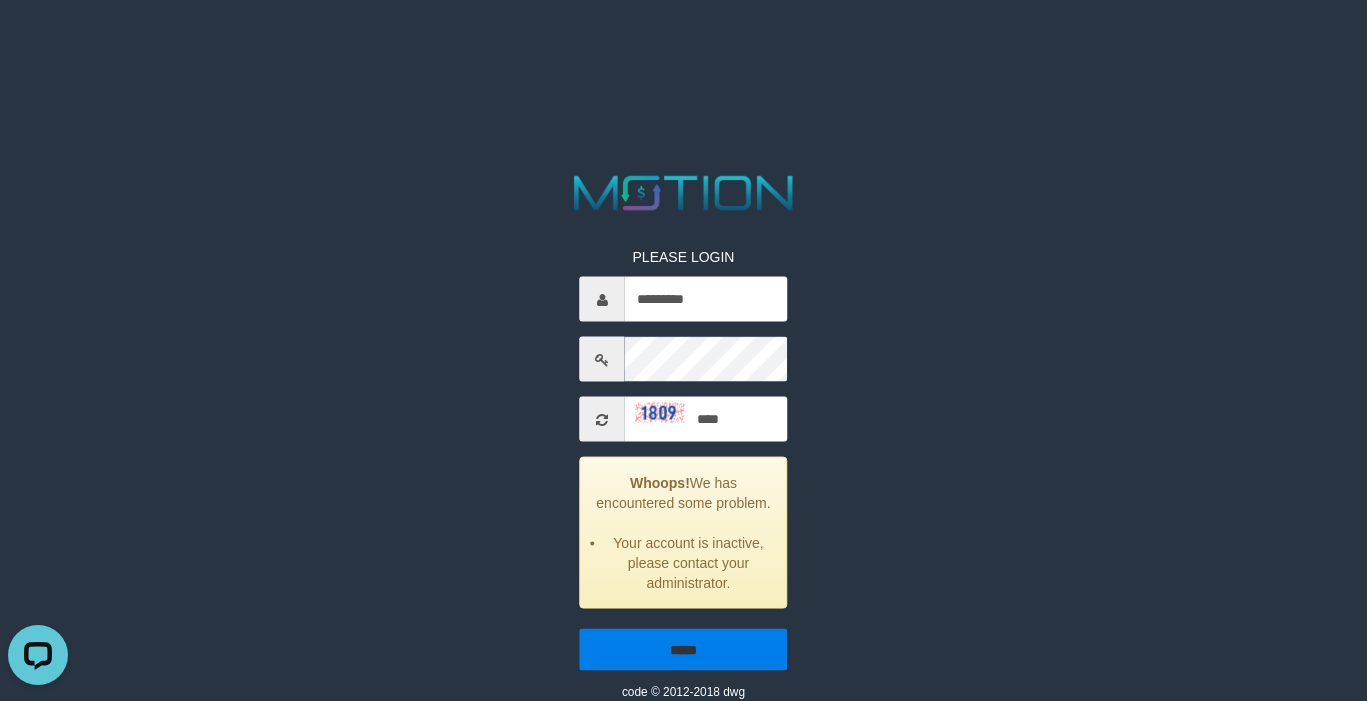 type on "****" 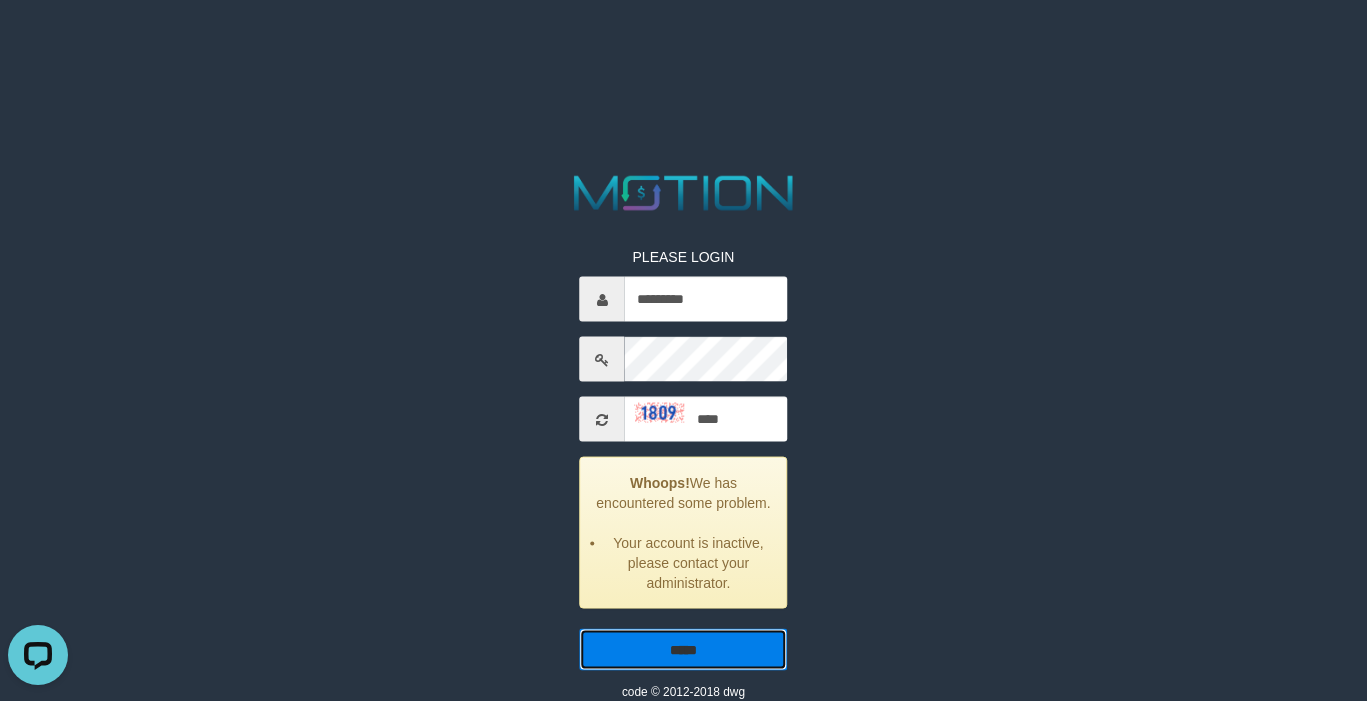 click on "*****" at bounding box center (684, 650) 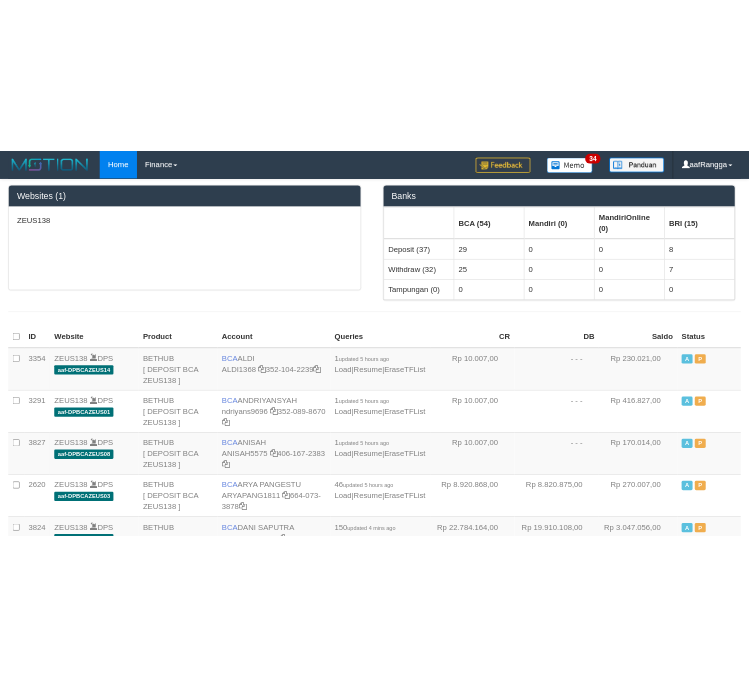 scroll, scrollTop: 0, scrollLeft: 0, axis: both 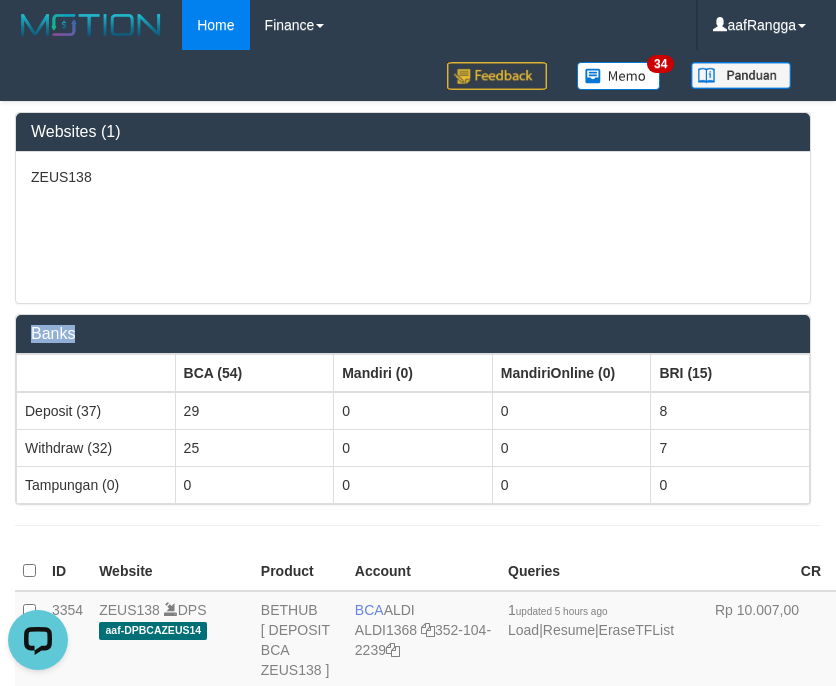 click on "Websites (1)
ZEUS138
Banks
BCA (54)
Mandiri (0)
MandiriOnline (0)
BRI (15)
Deposit (37)
29
0
0
8
Withdraw (32)
25
0
0
7
Tampungan (0)
0
0
0
0" at bounding box center (418, 323) 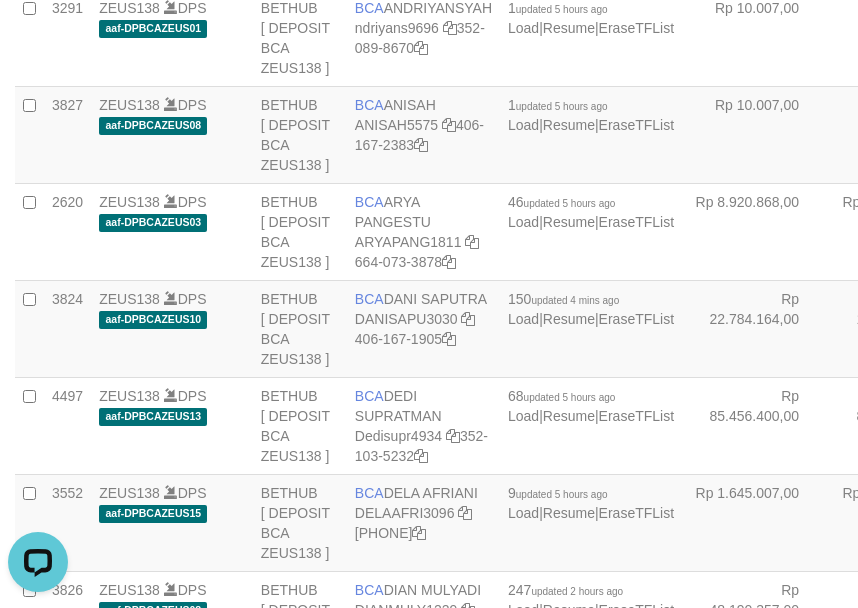 scroll, scrollTop: 600, scrollLeft: 0, axis: vertical 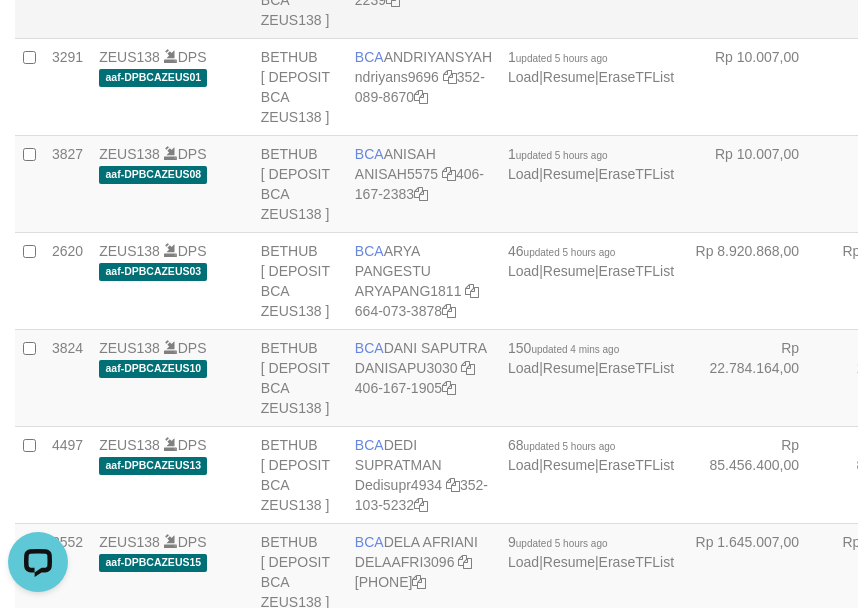 click on "ZEUS138
DPS
aaf-DPBCAZEUS14" at bounding box center (172, -10) 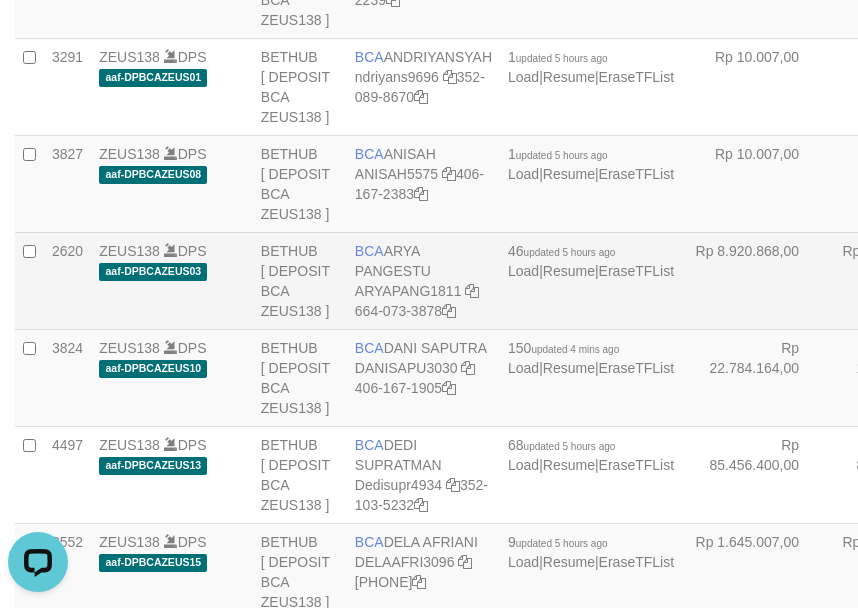 click on "BCA
[FIRST] [LAST]
ARYAPANG1811
[PHONE]" at bounding box center [423, 280] 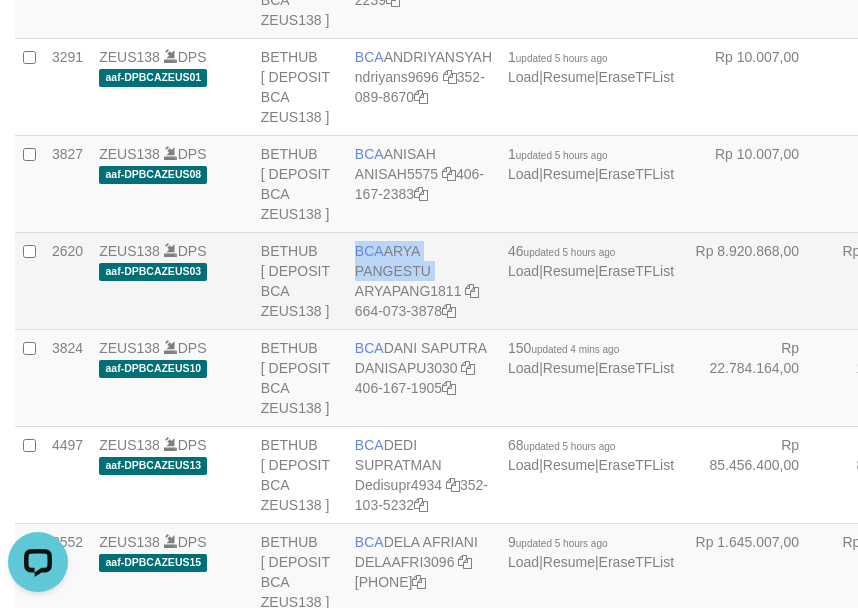 click on "BCA
[FIRST] [LAST]
ARYAPANG1811
[PHONE]" at bounding box center (423, 280) 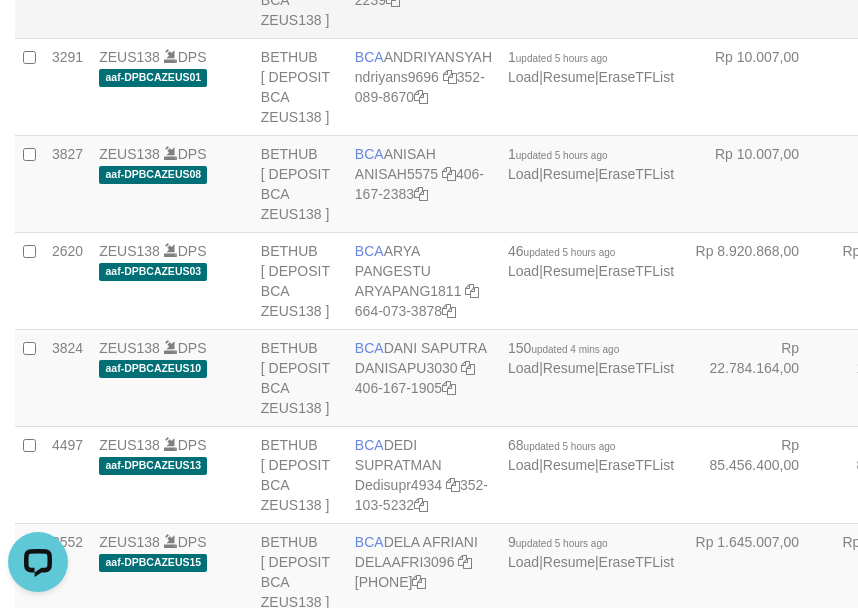 click on "ZEUS138
DPS
aaf-DPBCAZEUS14" at bounding box center (172, -10) 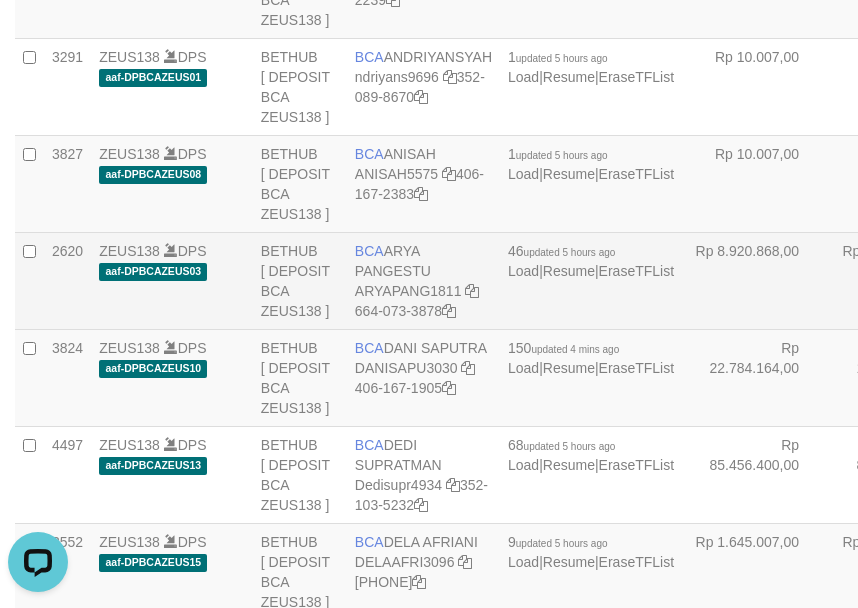 click on "BCA
[FIRST] [LAST]
ARYAPANG1811
[PHONE]" at bounding box center (423, 280) 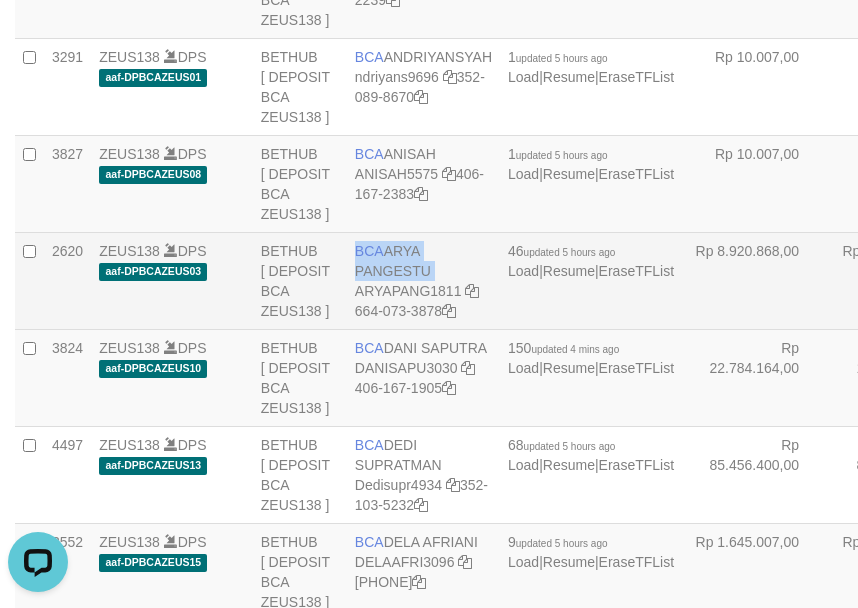 click on "BCA
[FIRST] [LAST]
ARYAPANG1811
[PHONE]" at bounding box center [423, 280] 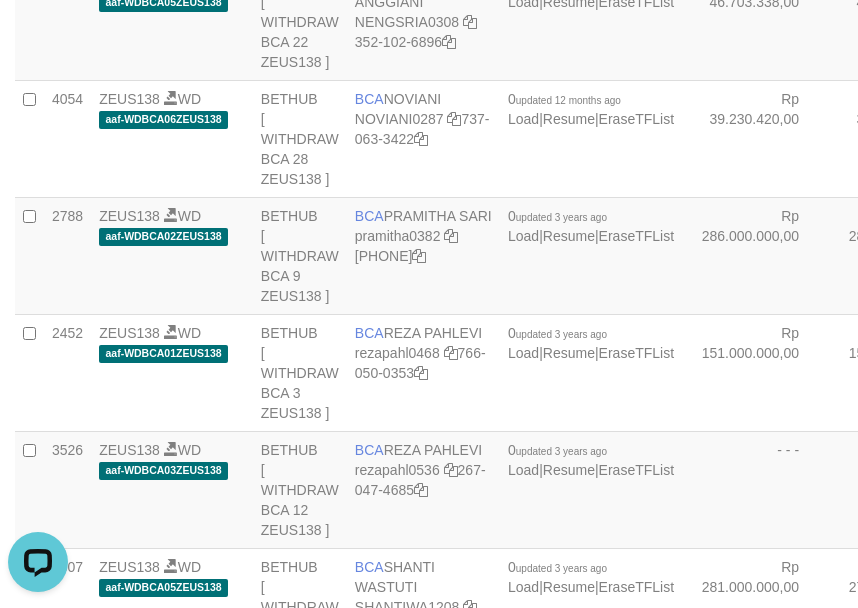 scroll, scrollTop: 4281, scrollLeft: 0, axis: vertical 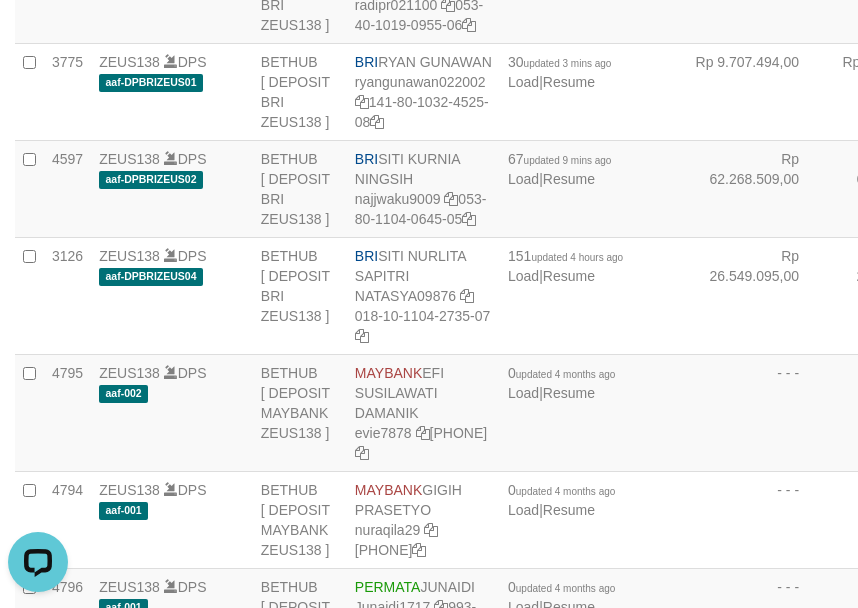 click on "BRI
IRNA FUJI M
Irnafujim31039
018-10-1107-9215-07" at bounding box center (423, -297) 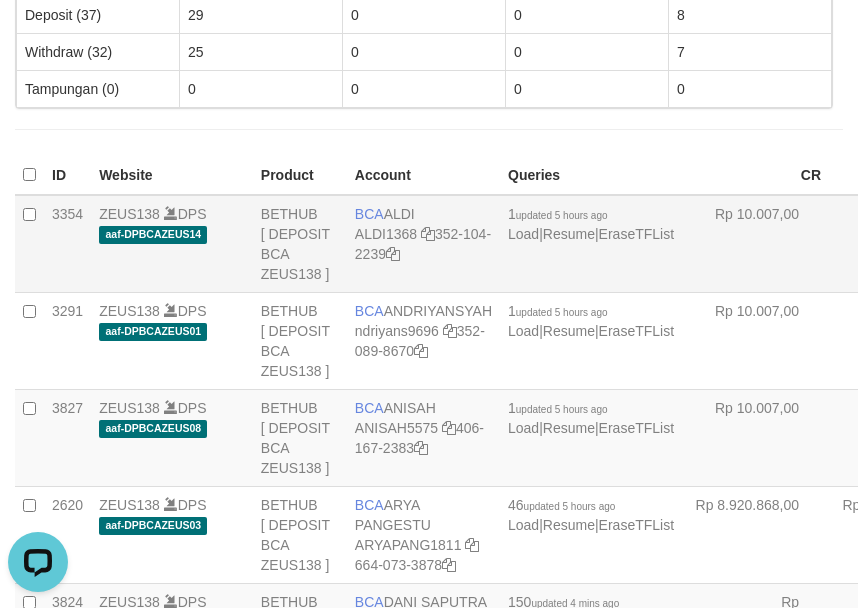 click on "BCA
ALDI
ALDI1368
352-104-2239" at bounding box center [423, 244] 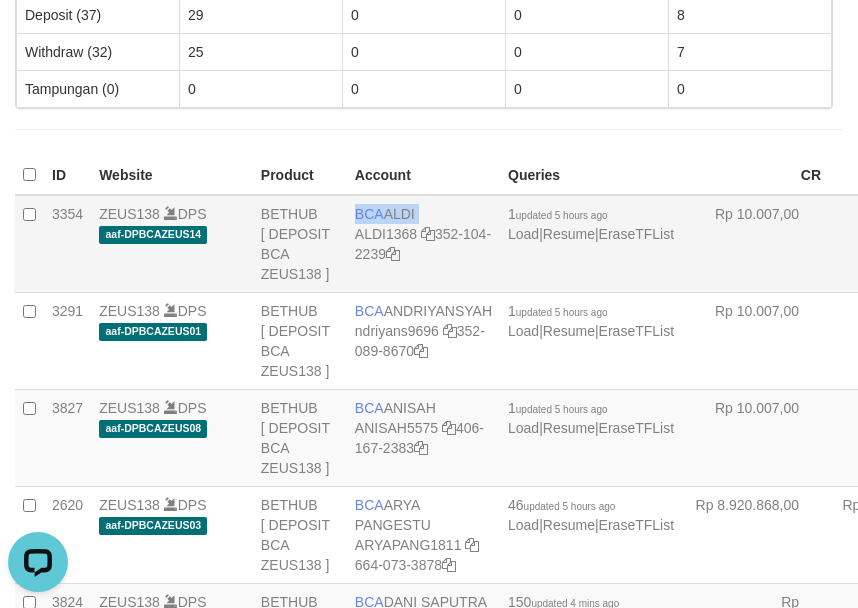 click on "BCA
ALDI
ALDI1368
352-104-2239" at bounding box center (423, 244) 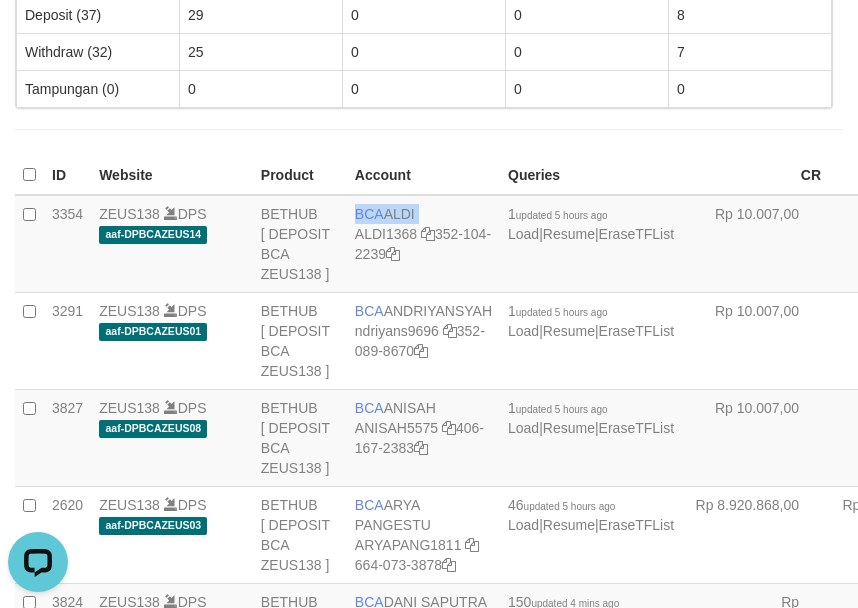 copy on "BCA
ALDI" 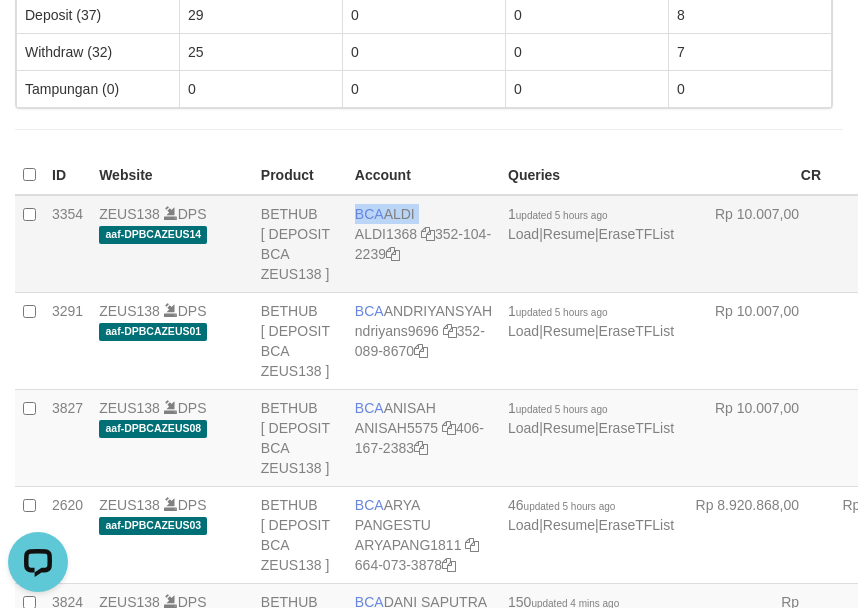 click on "BCA
ALDI
ALDI1368
352-104-2239" at bounding box center (423, 244) 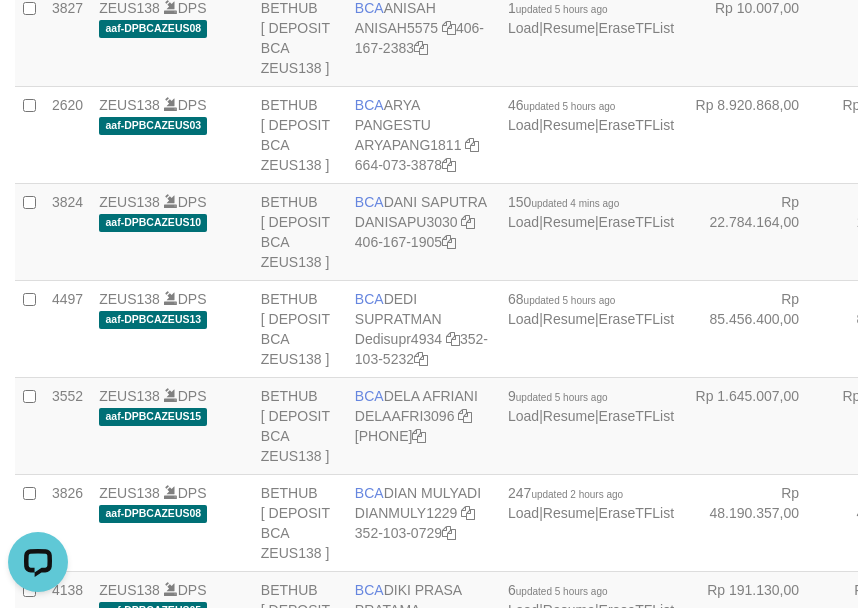 scroll, scrollTop: 3622, scrollLeft: 0, axis: vertical 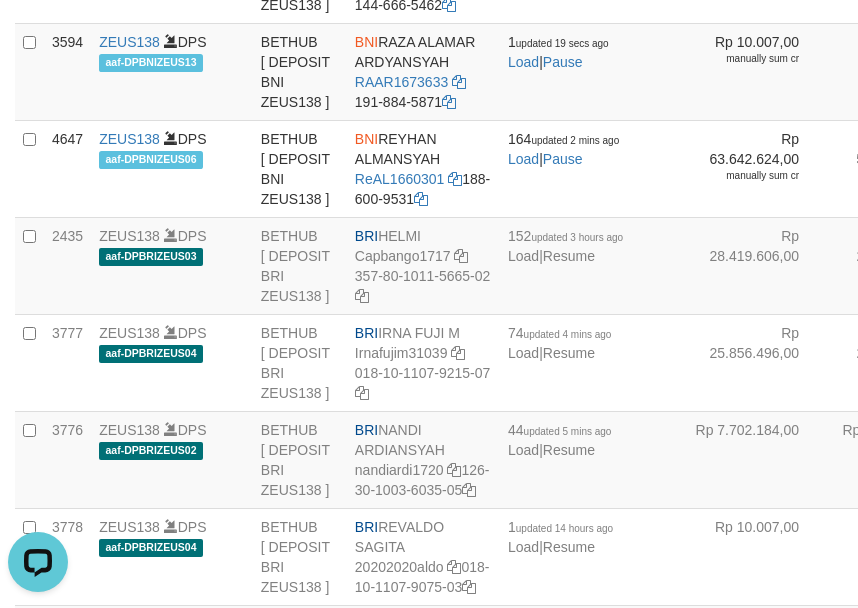 click on "BCA
YULIANTI
LIANTI2234
352-137-1640" at bounding box center (423, -317) 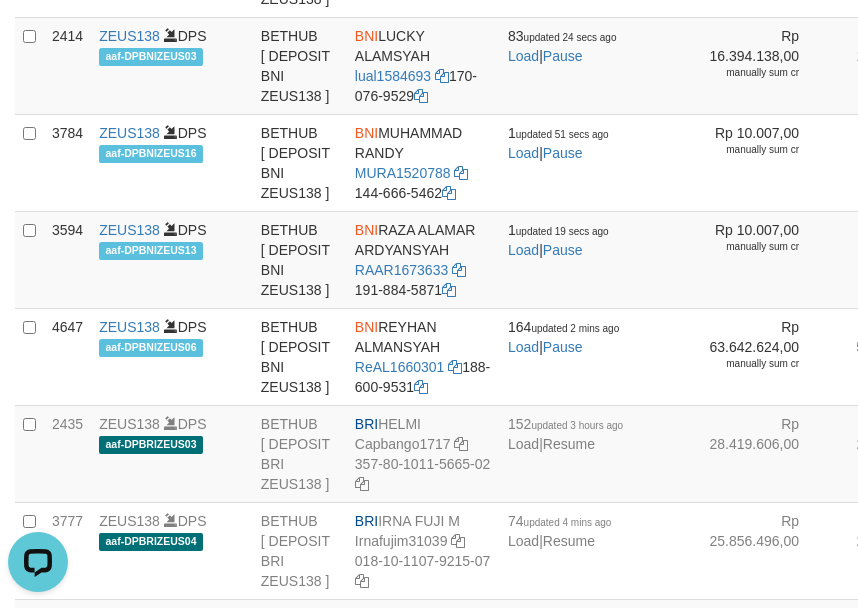 scroll, scrollTop: 3322, scrollLeft: 0, axis: vertical 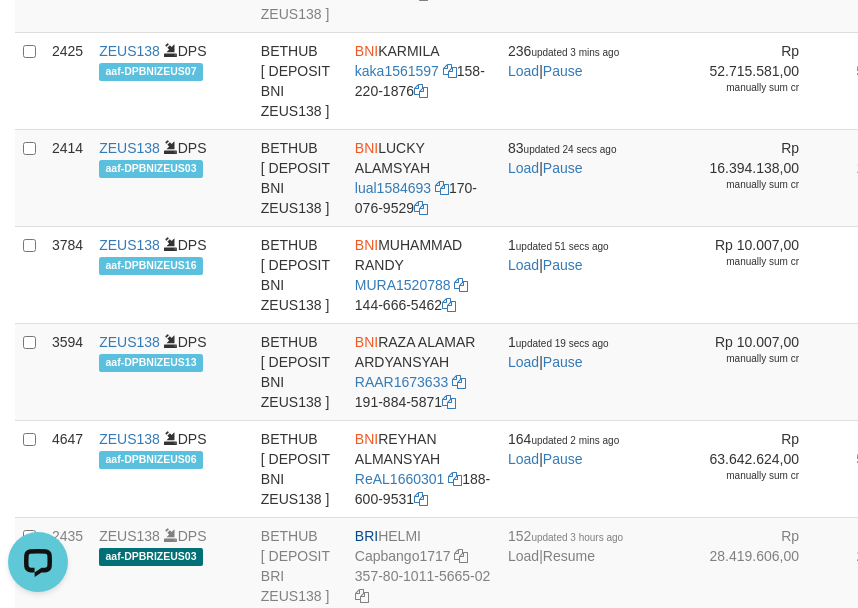 click on "BETHUB
[ DEPOSIT BCA VIP 2  ZEUS138 ]" at bounding box center [300, -502] 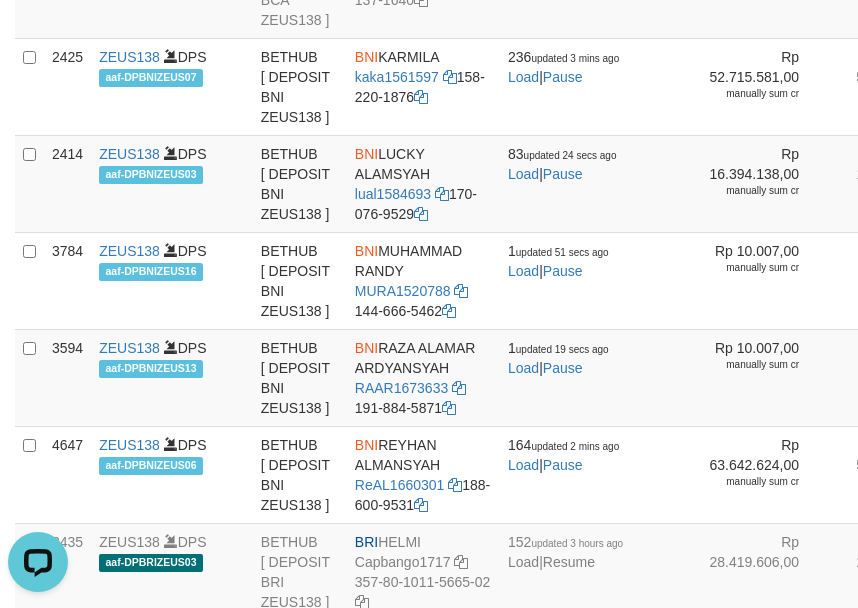 scroll, scrollTop: 4846, scrollLeft: 0, axis: vertical 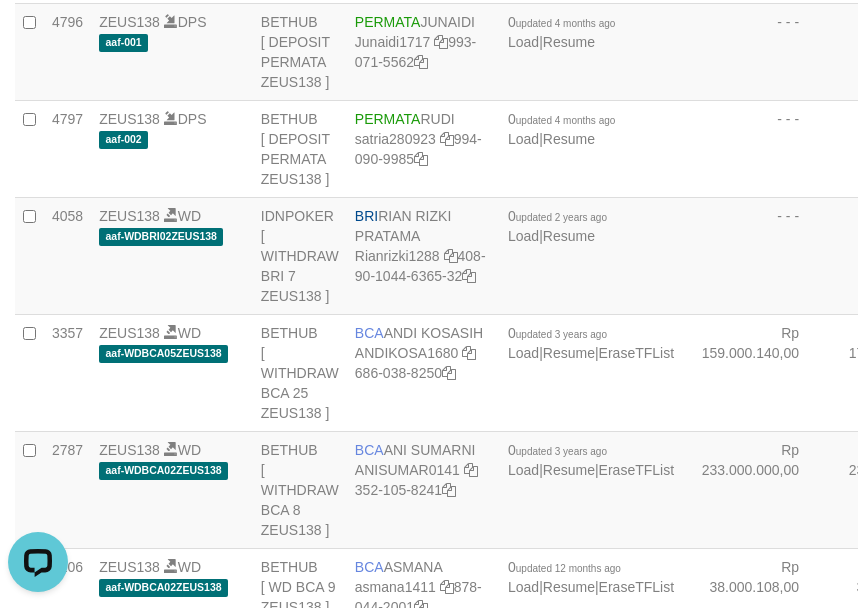 click on "BRI
[FIRST] [MIDDLE] [LAST]
NATASYA09876
[PHONE]" at bounding box center [423, -270] 